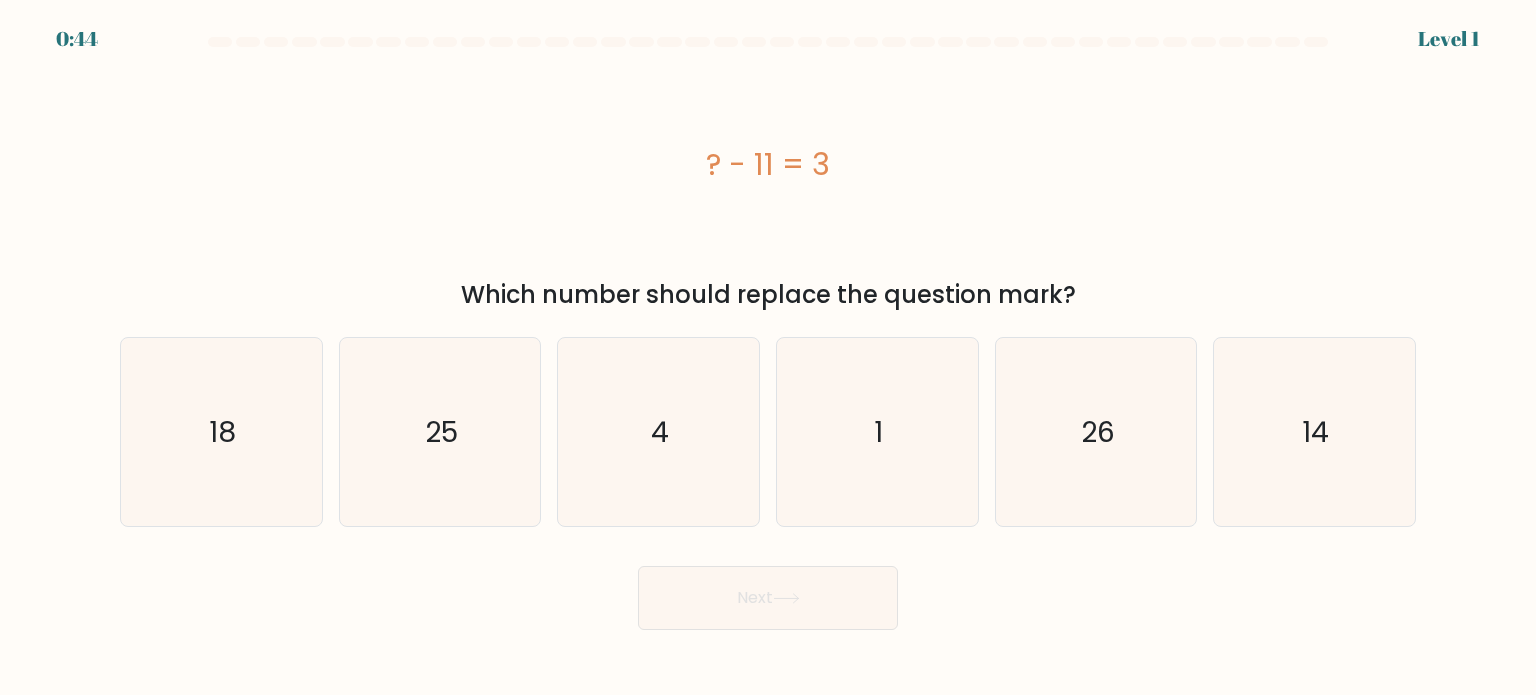 scroll, scrollTop: 0, scrollLeft: 0, axis: both 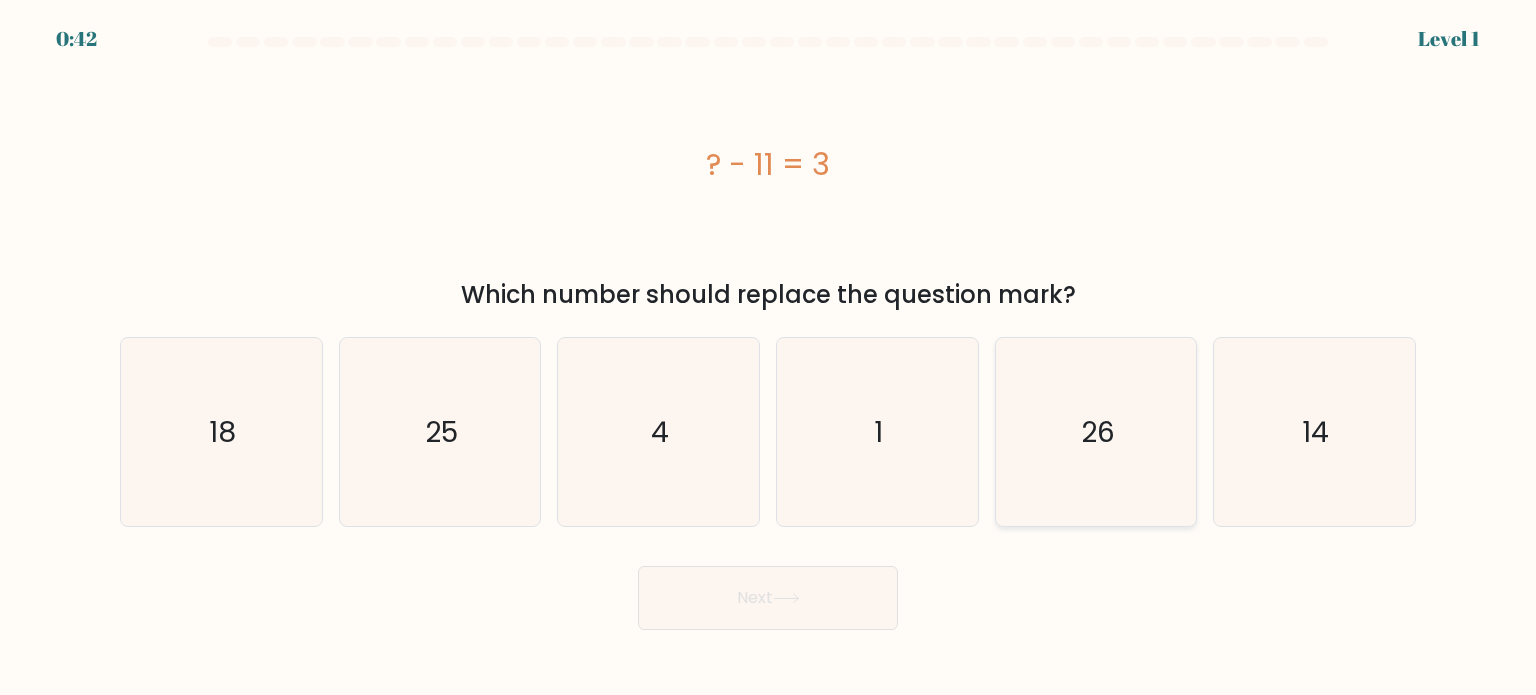 click on "26" 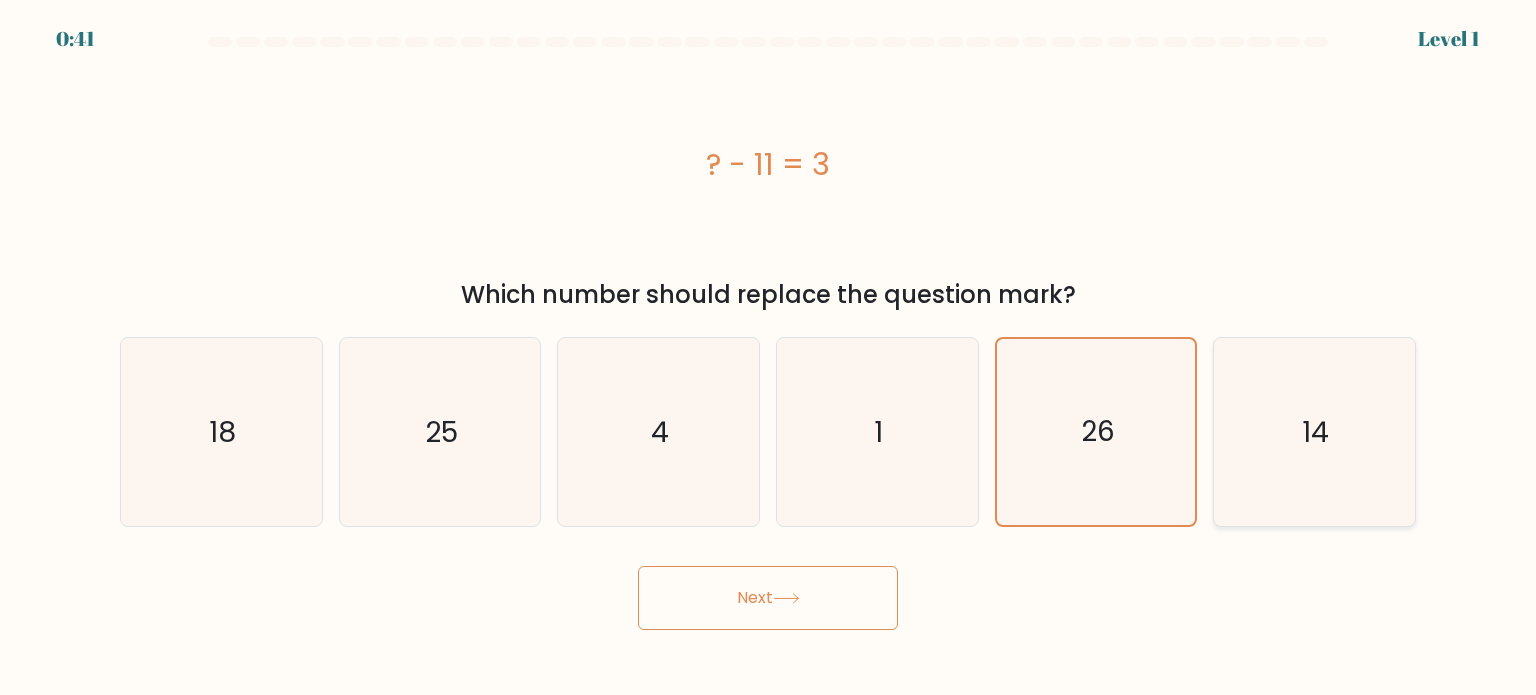 click on "14" 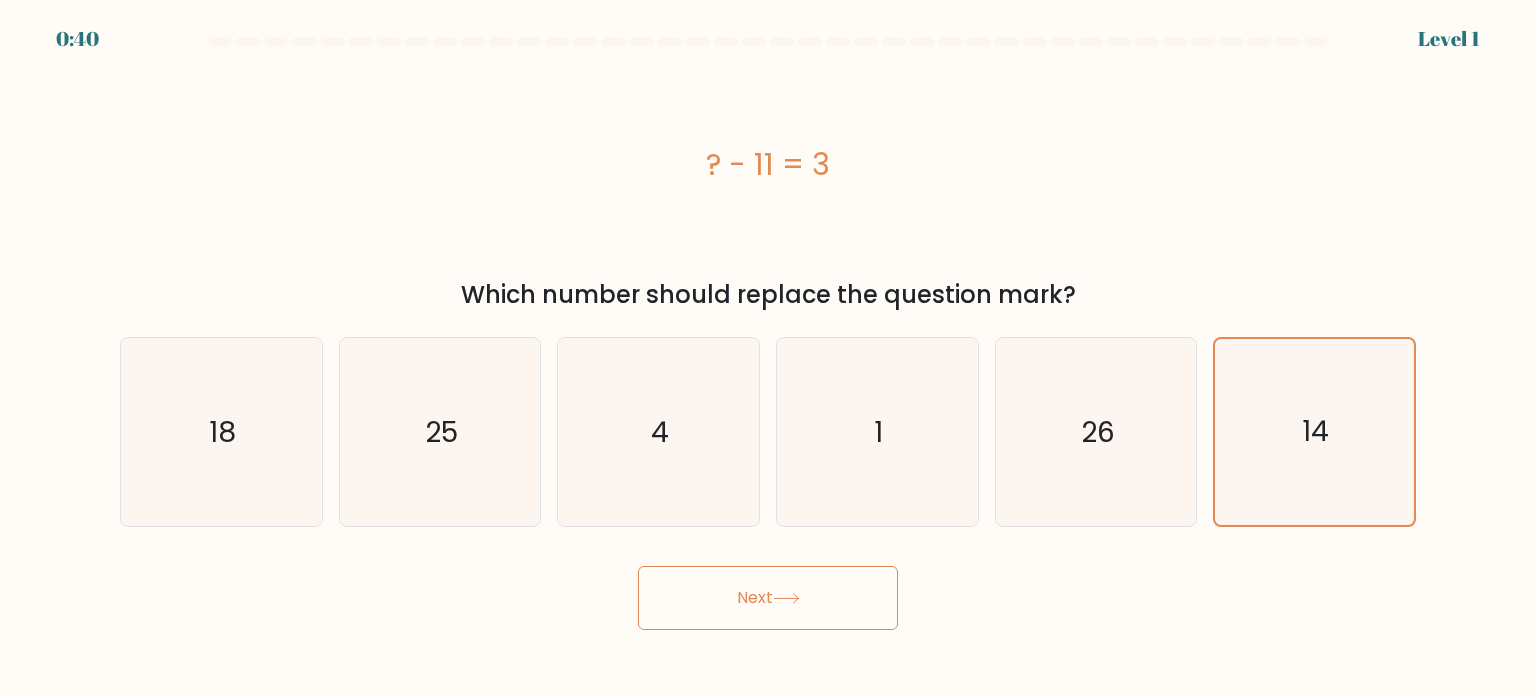 click on "Next" at bounding box center (768, 598) 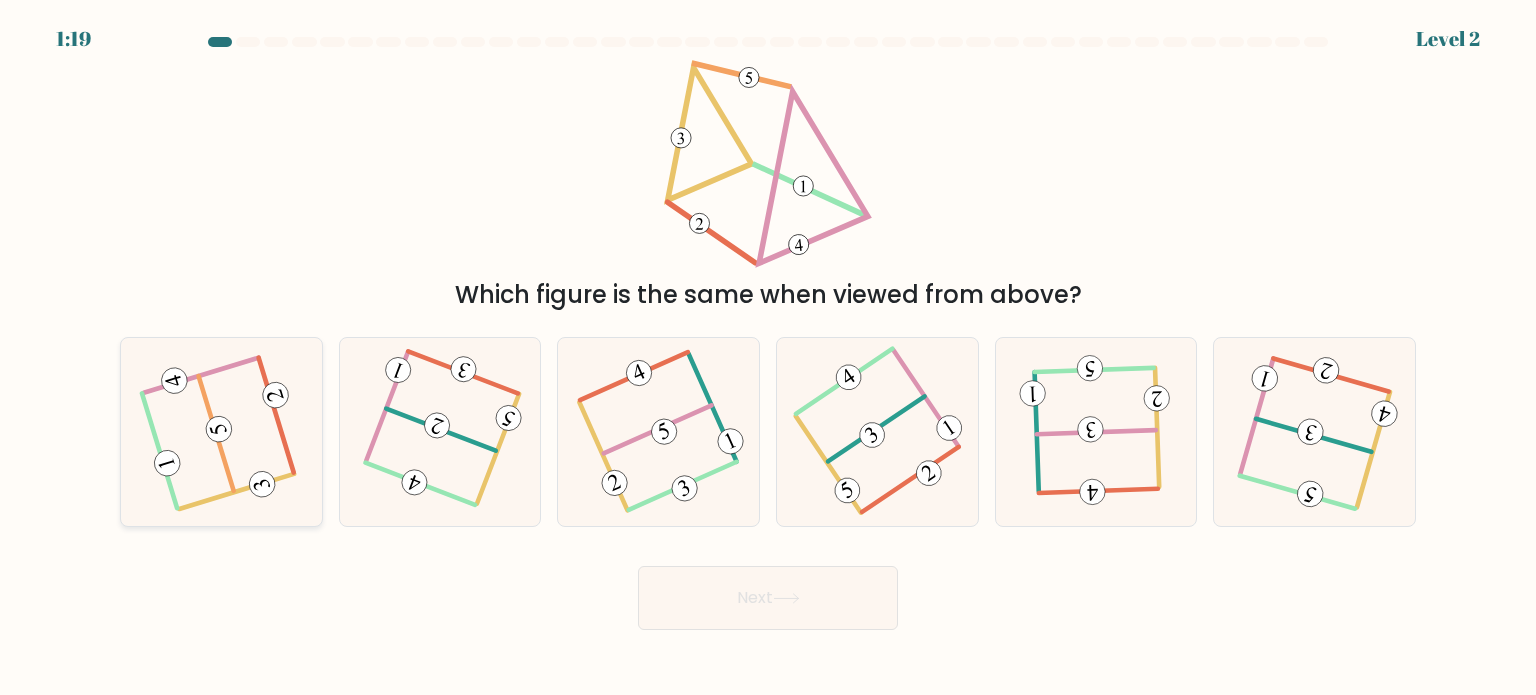 click 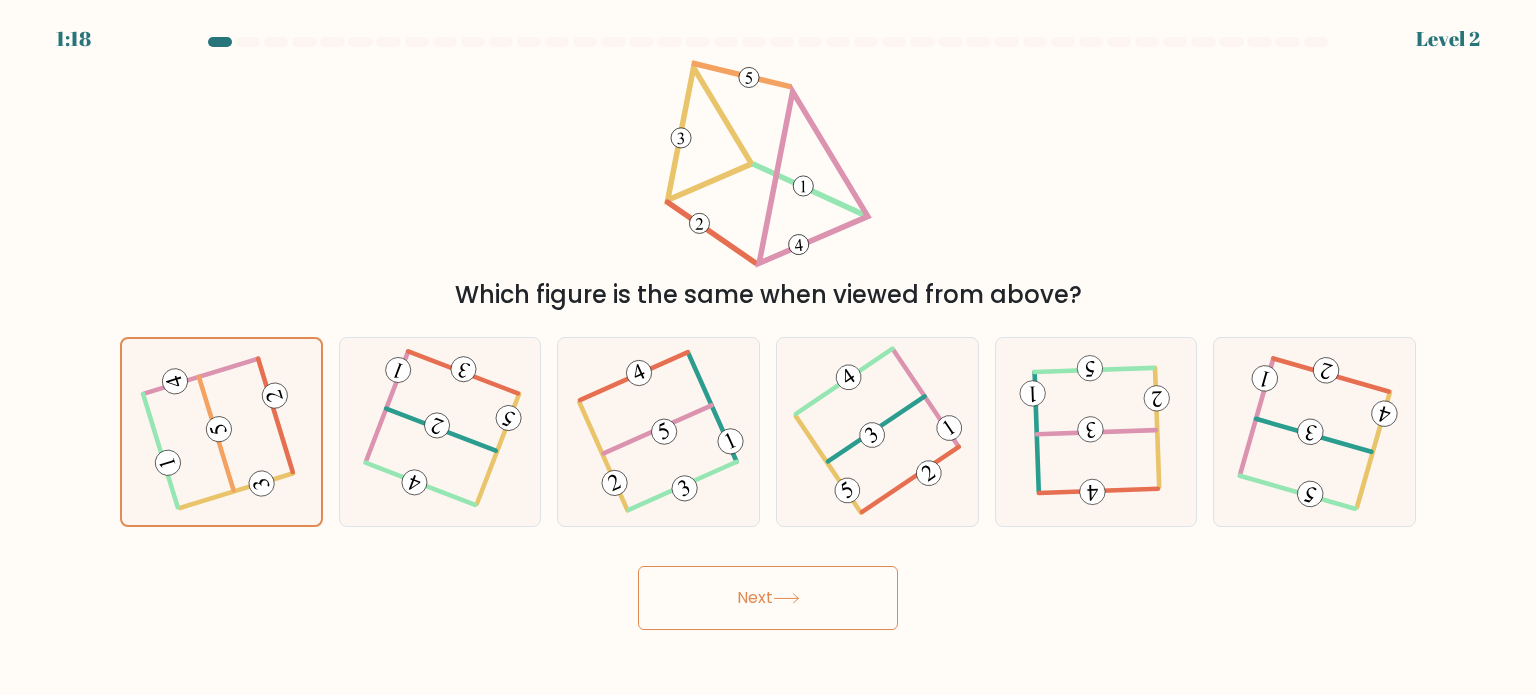 click on "Next" at bounding box center (768, 598) 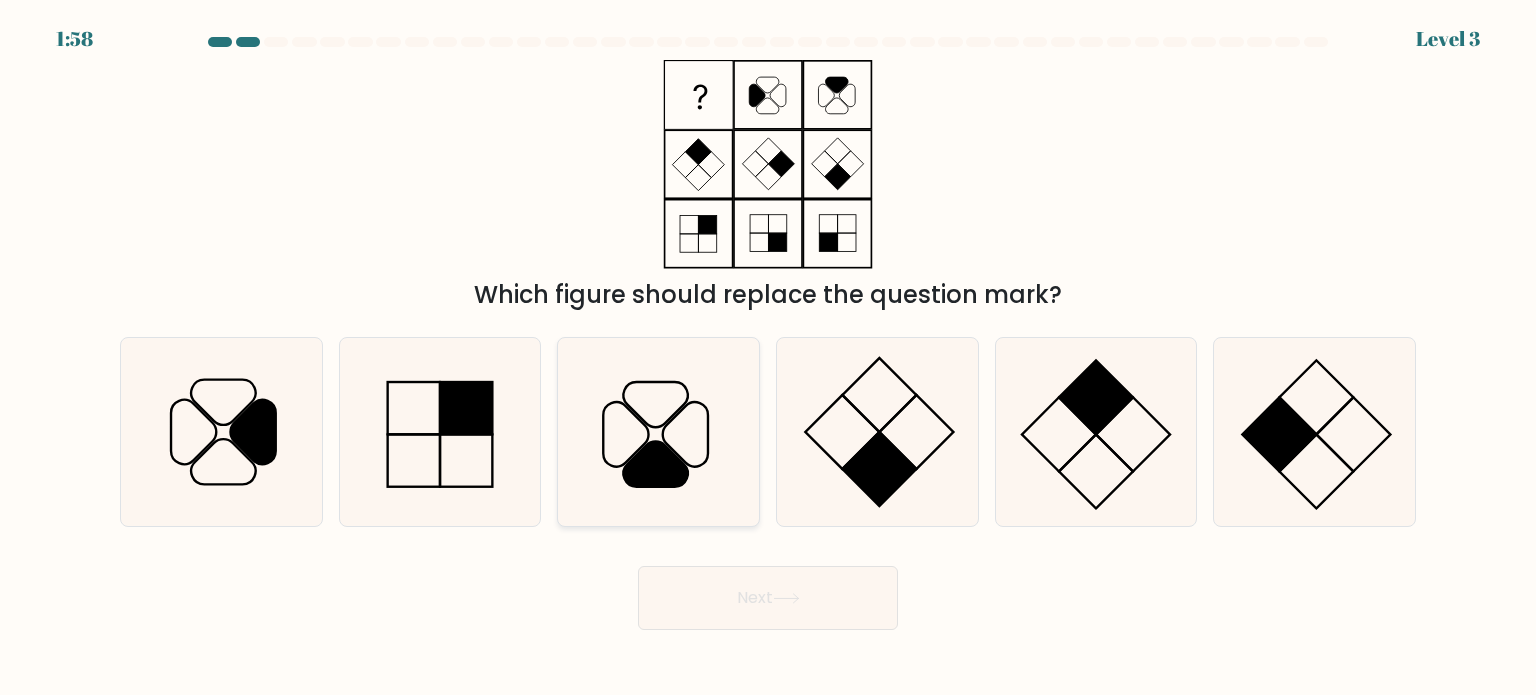 click 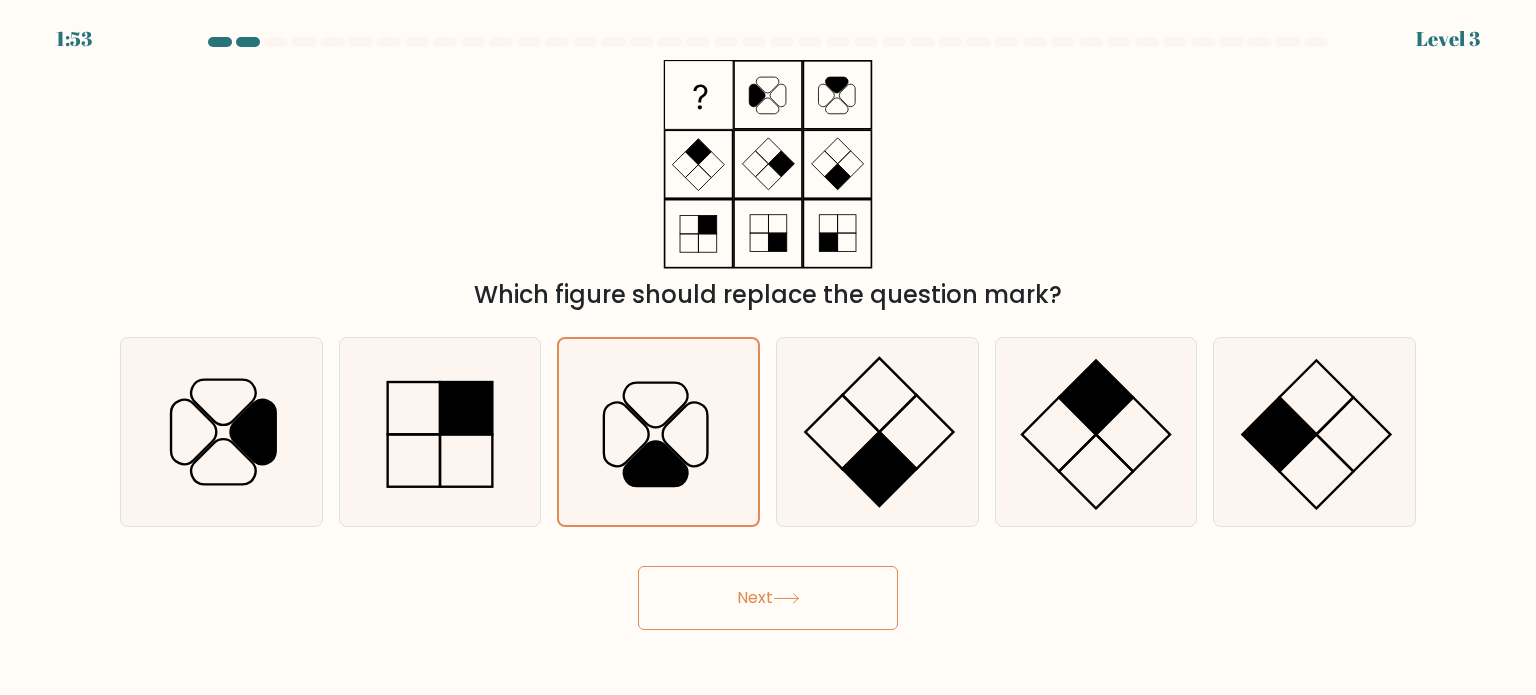 click on "Next" at bounding box center [768, 598] 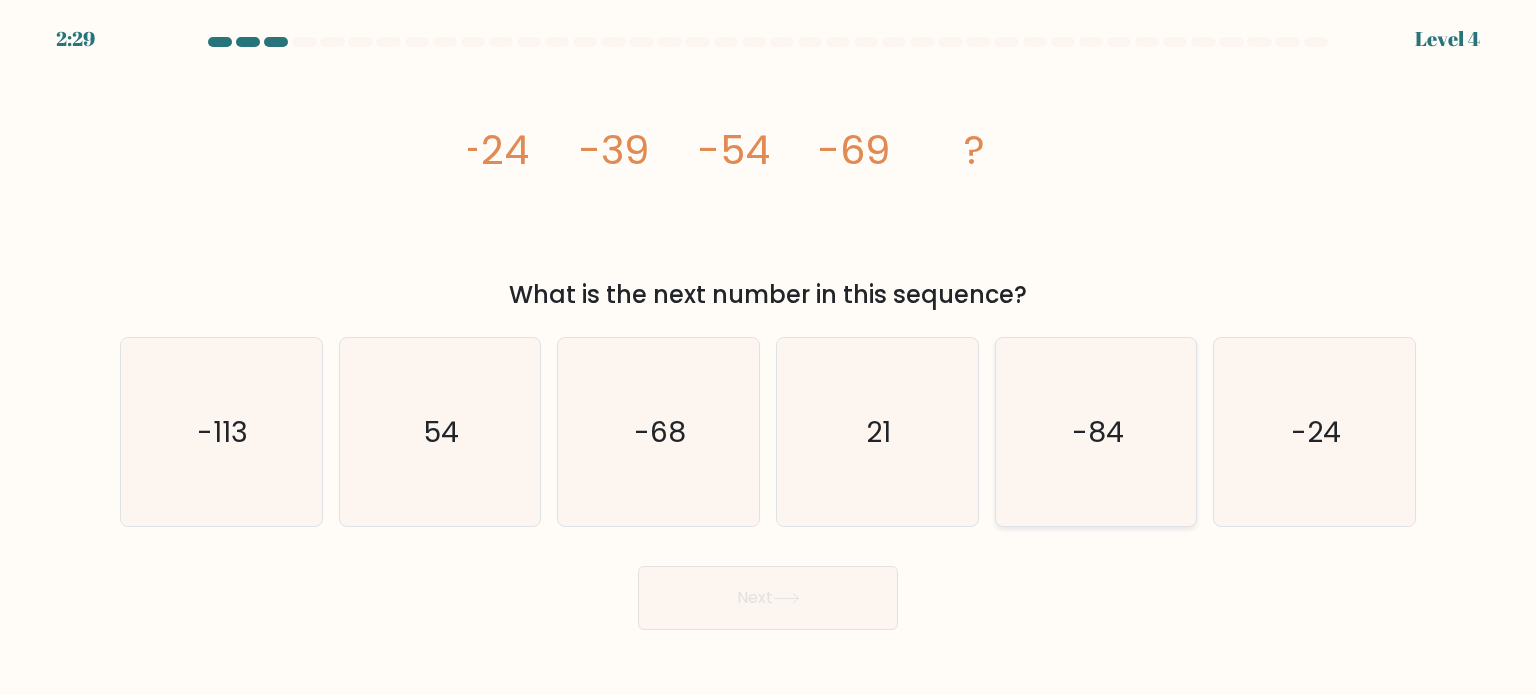 click on "-84" 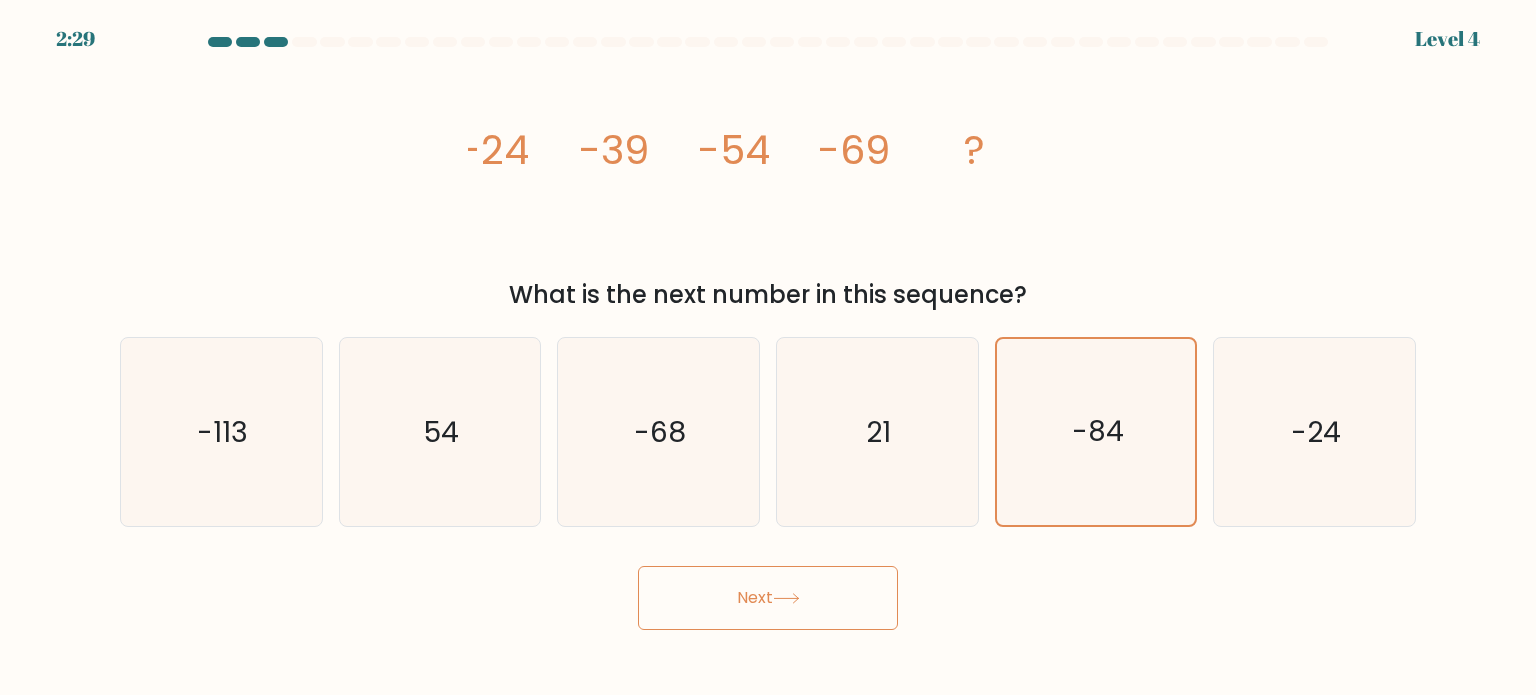 click on "Next" at bounding box center [768, 598] 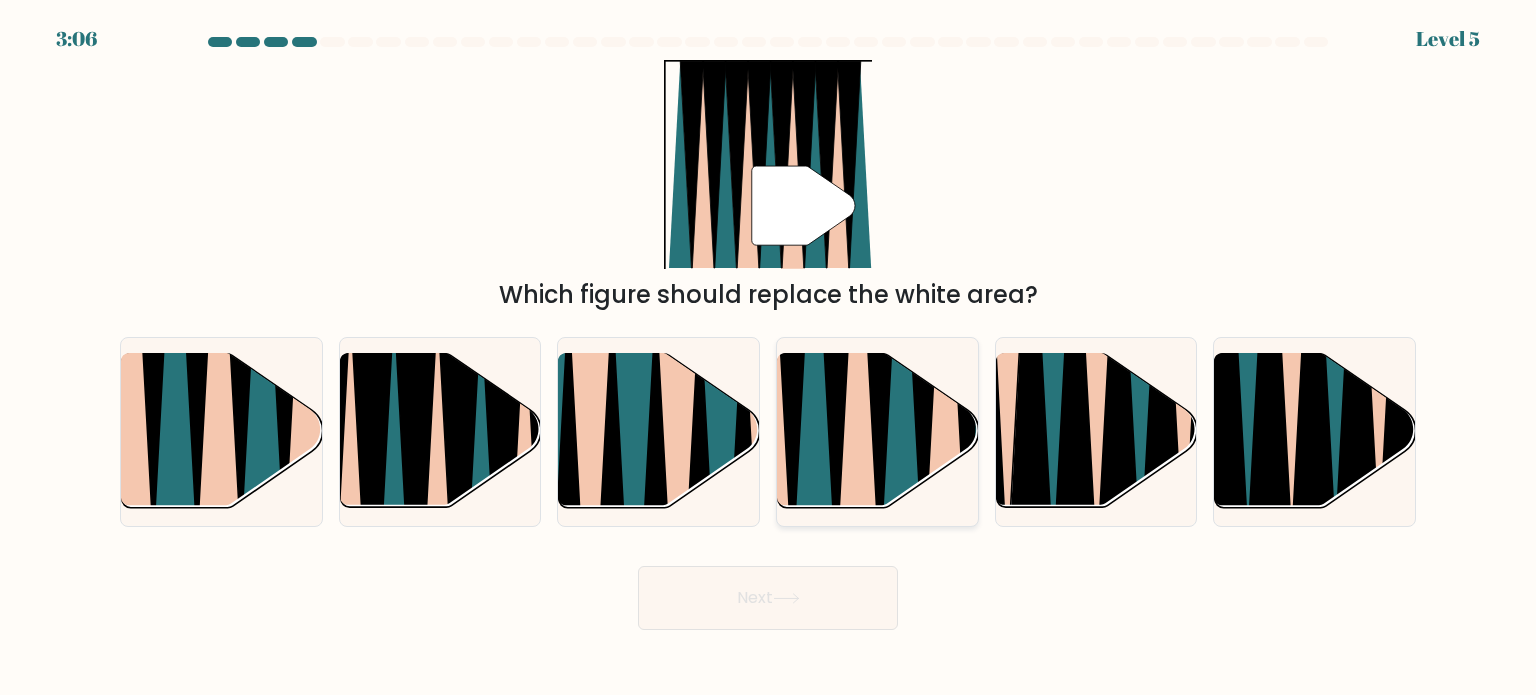 click 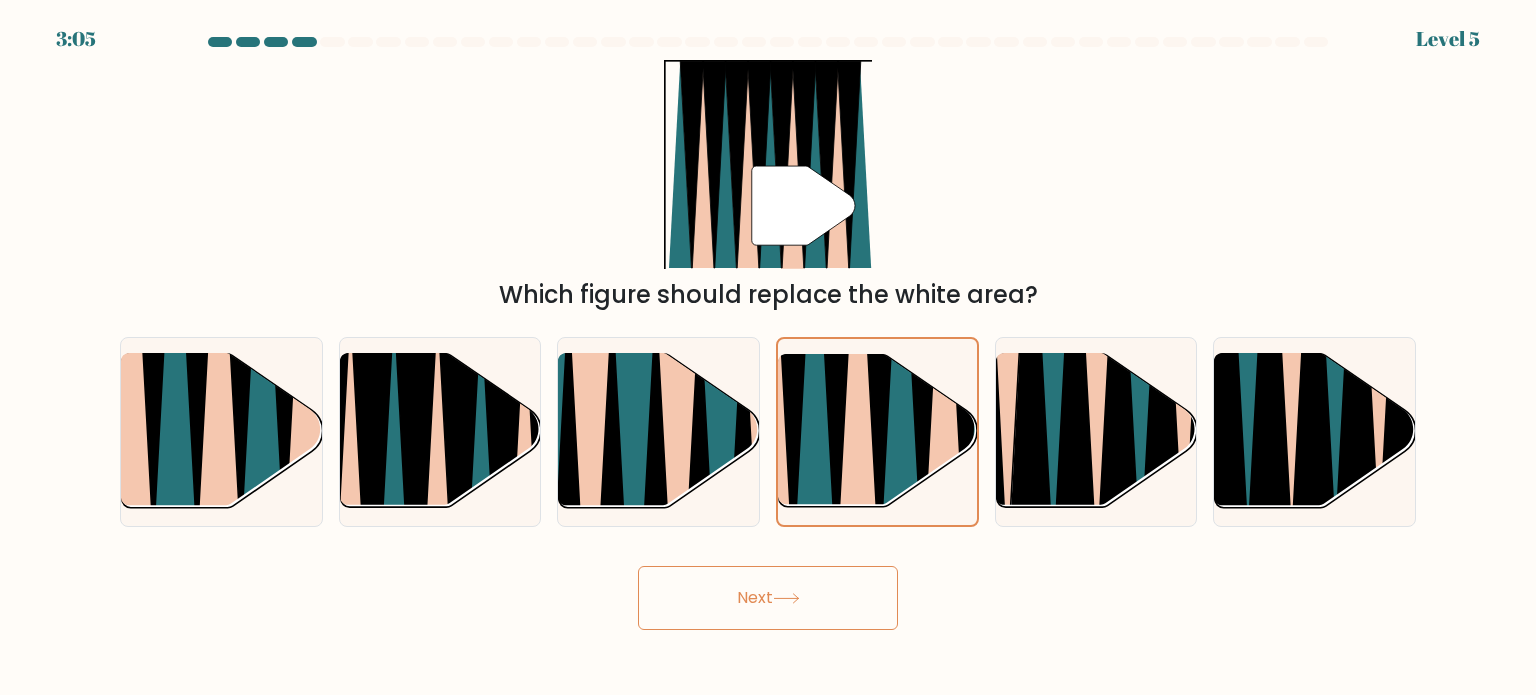 click on "Next" at bounding box center (768, 598) 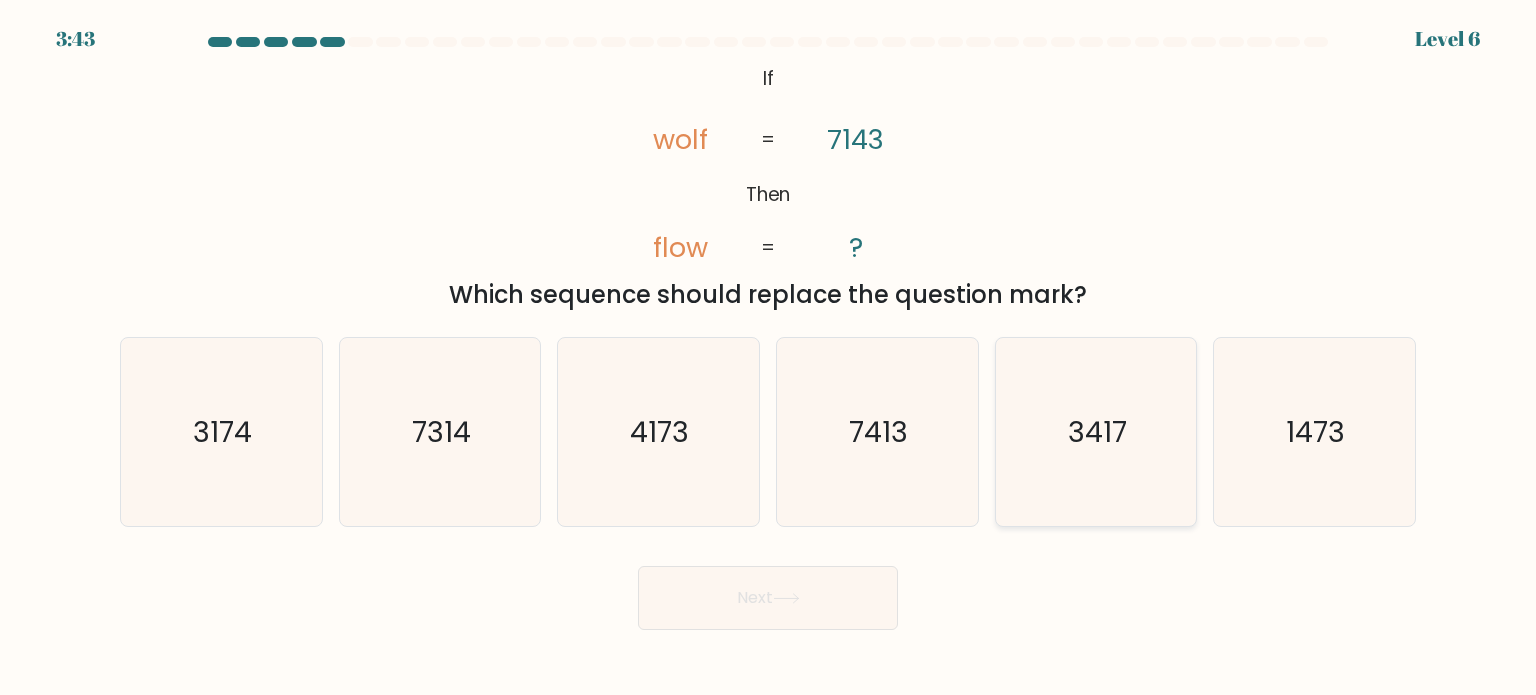click on "3417" 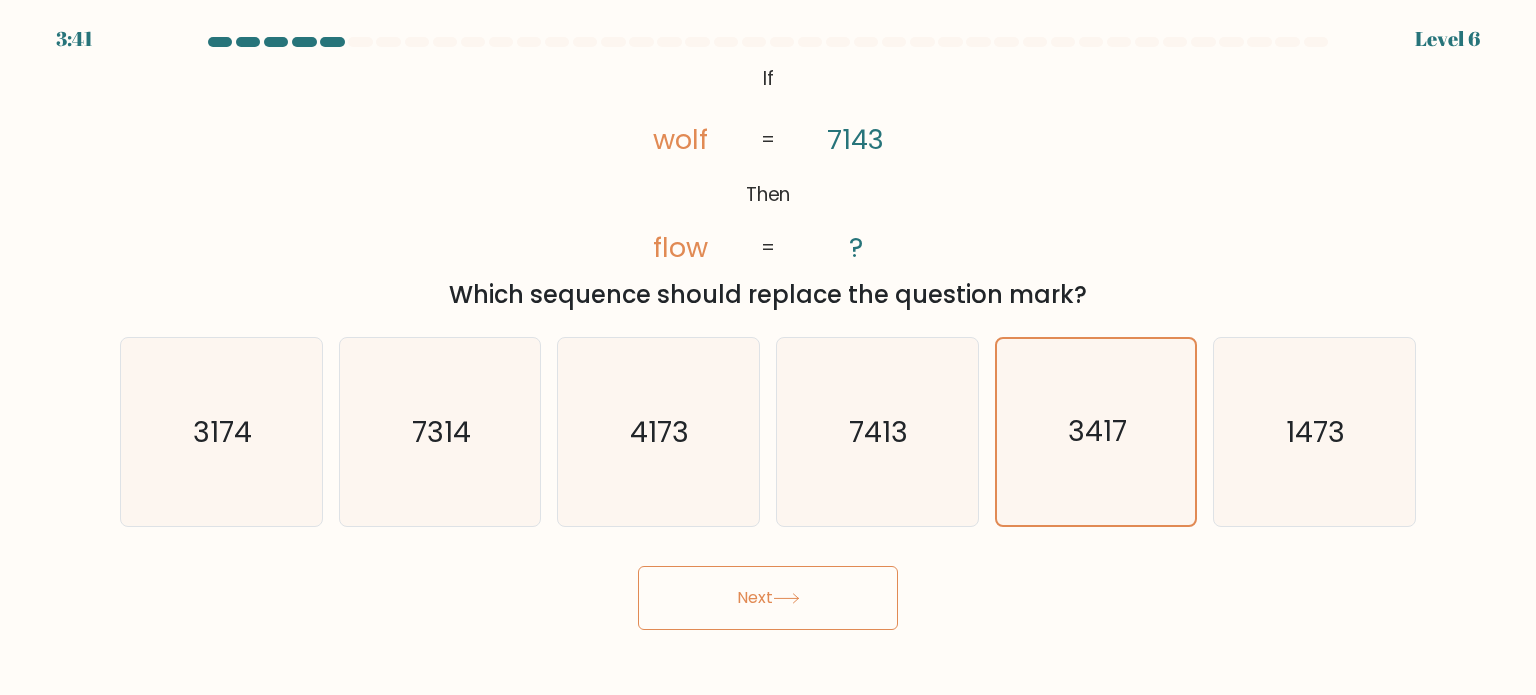 click on "Next" at bounding box center (768, 598) 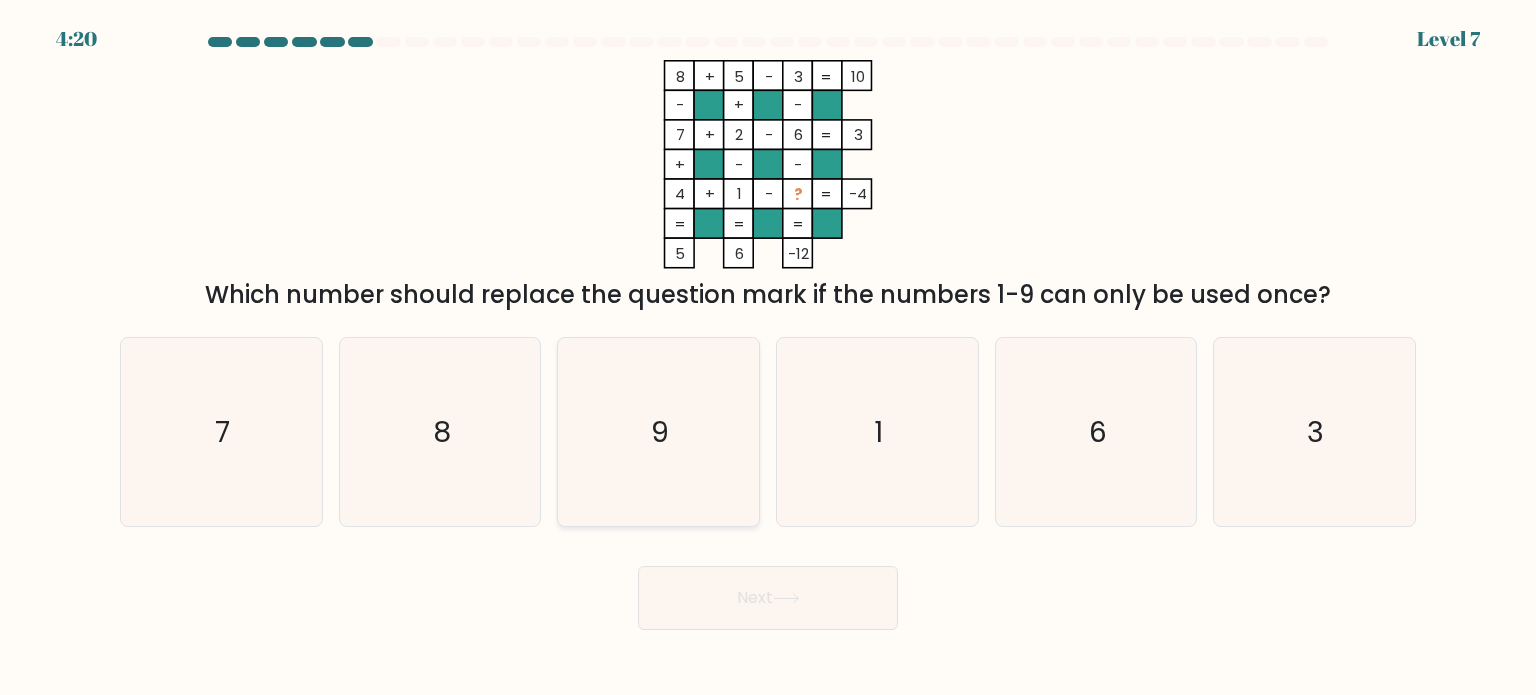 click on "9" 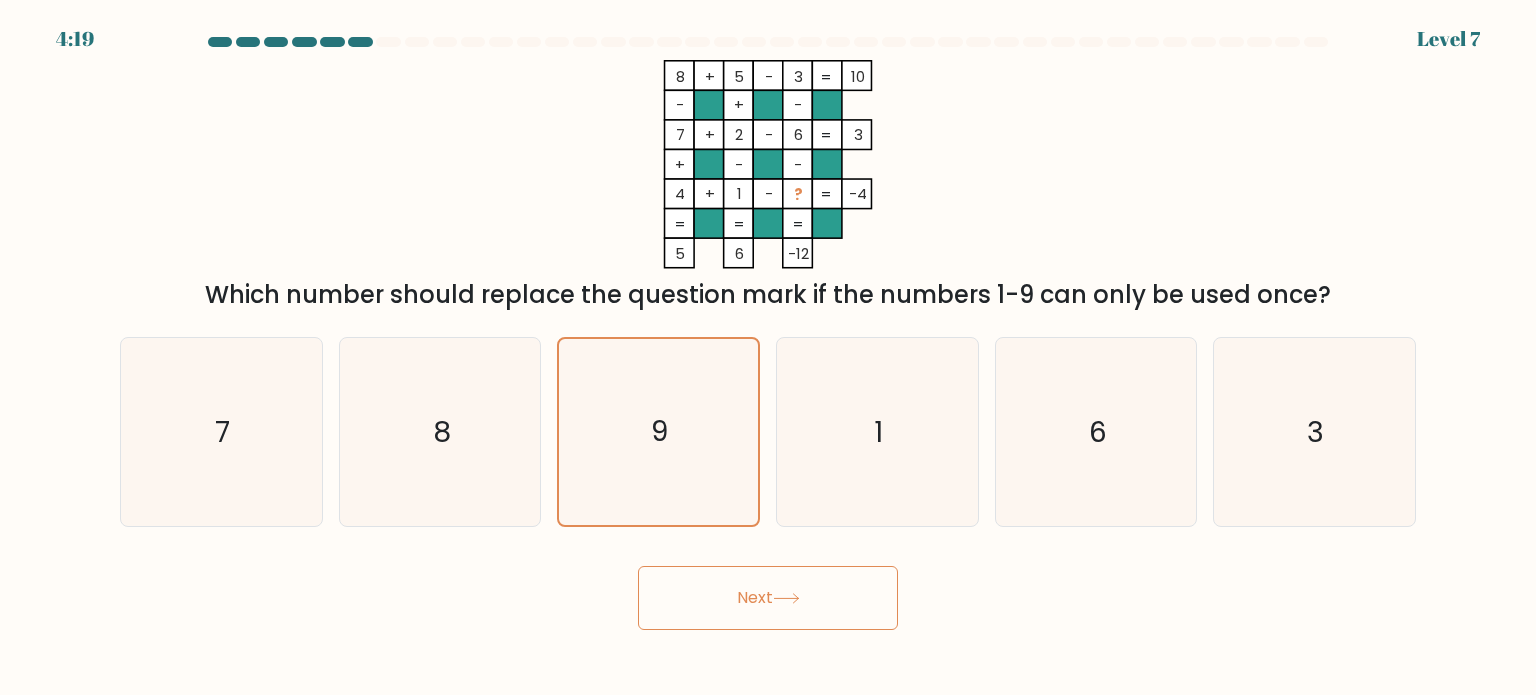 click on "Next" at bounding box center (768, 598) 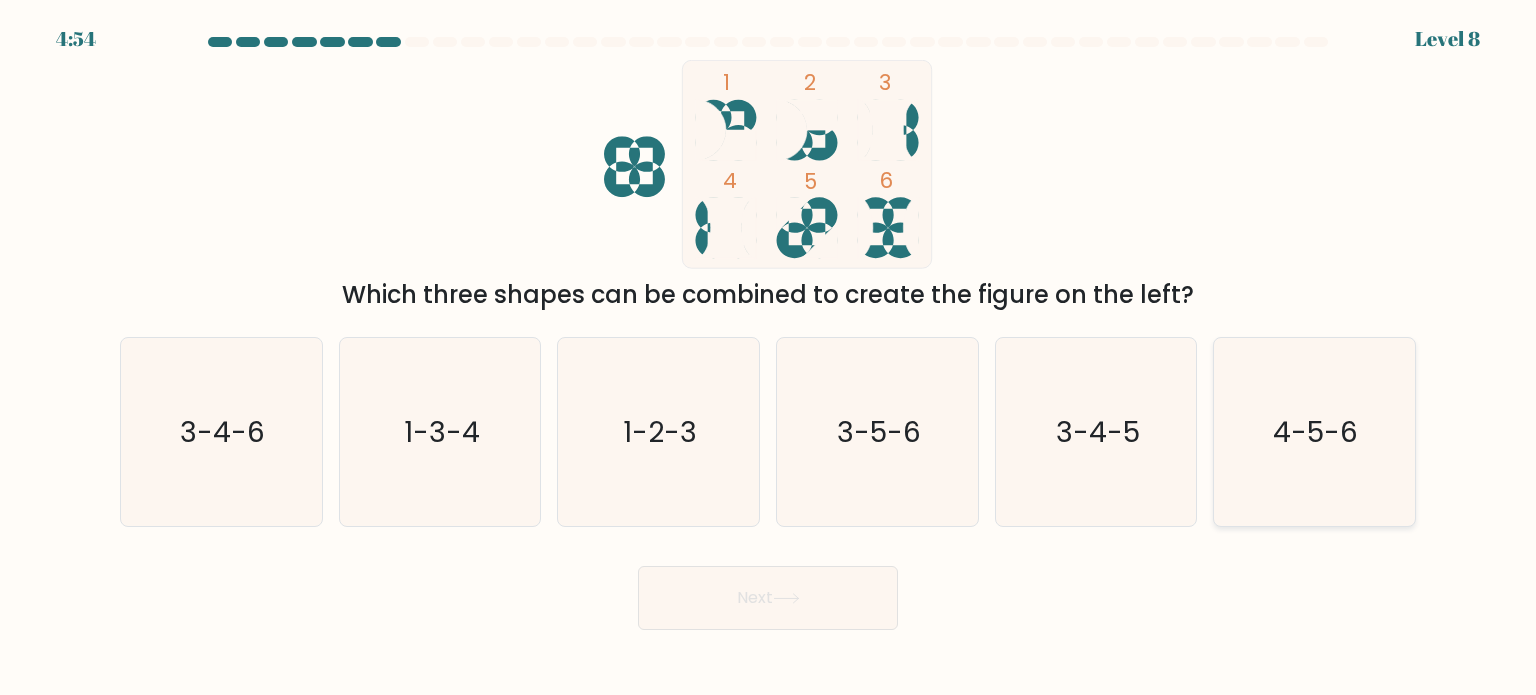 click on "4-5-6" 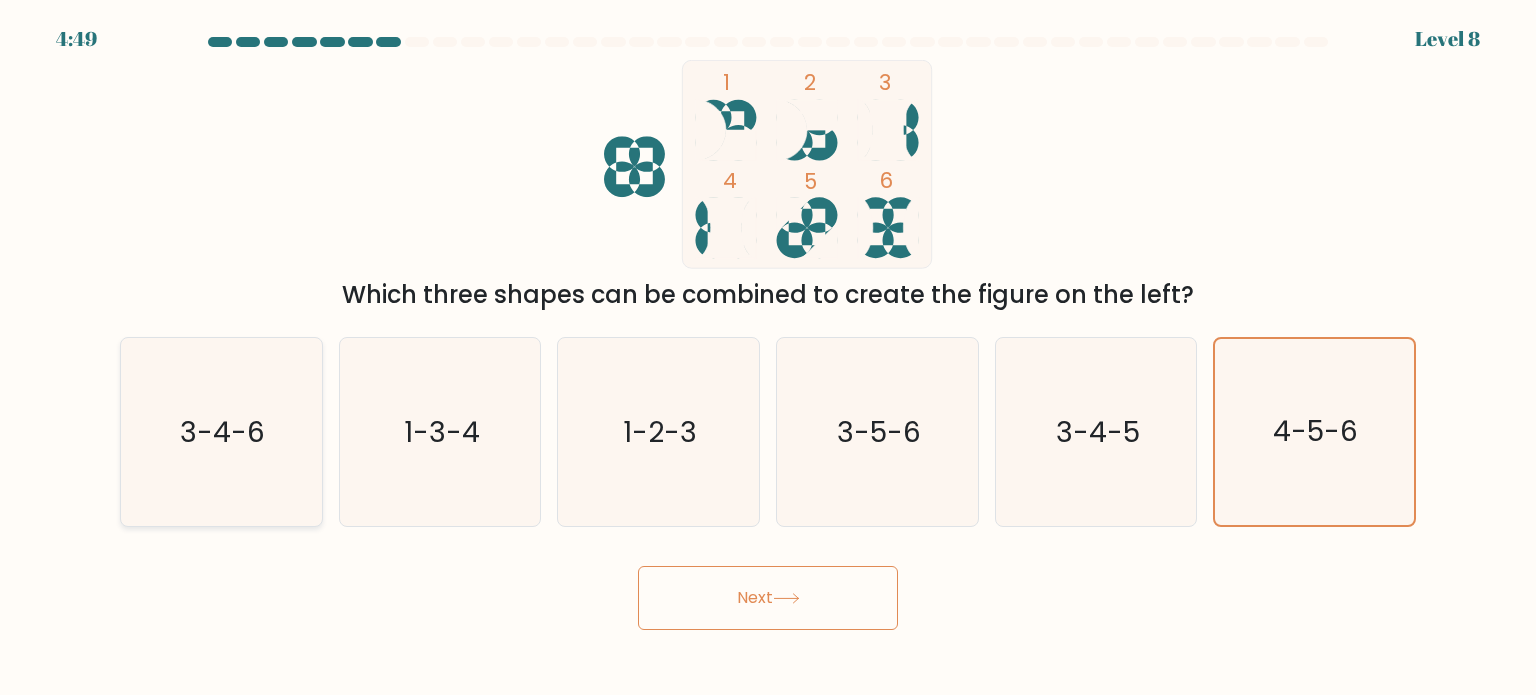 click on "3-4-6" 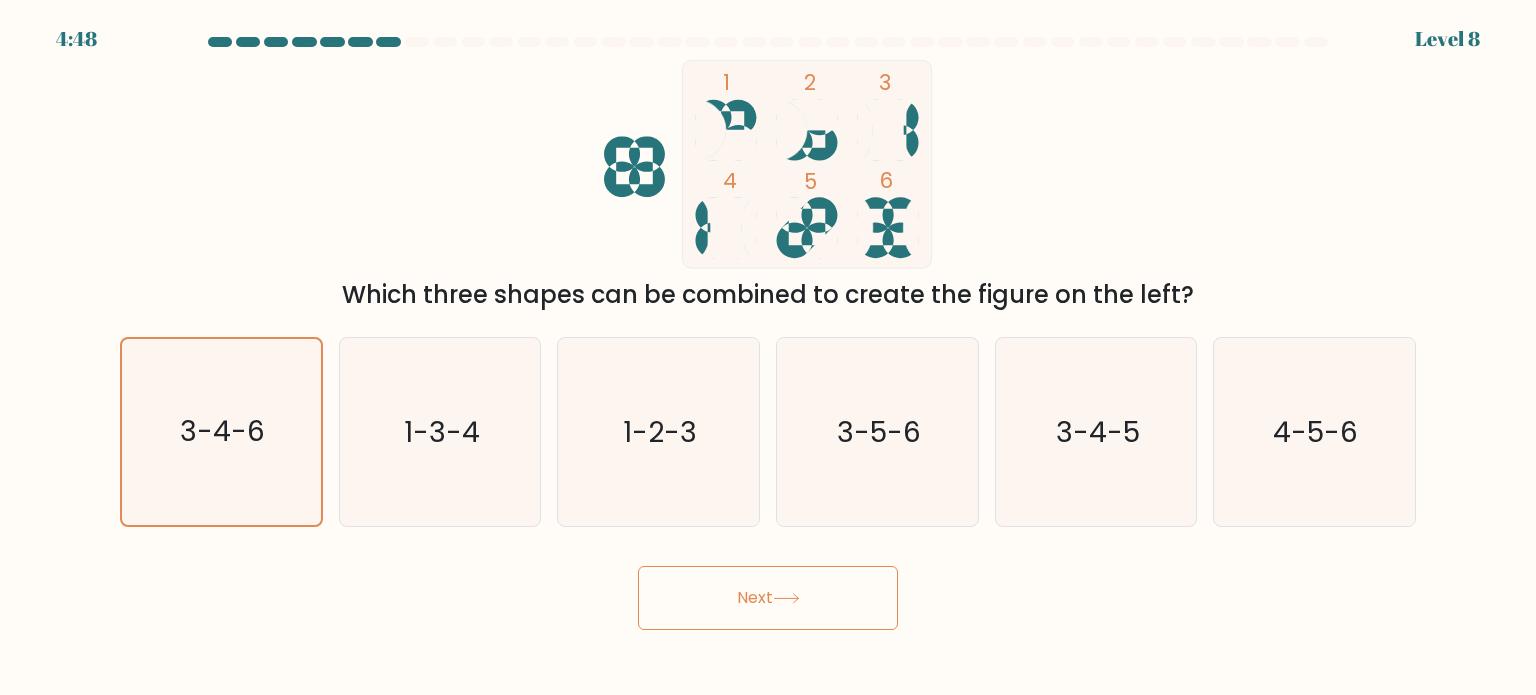 click on "Next" at bounding box center (768, 598) 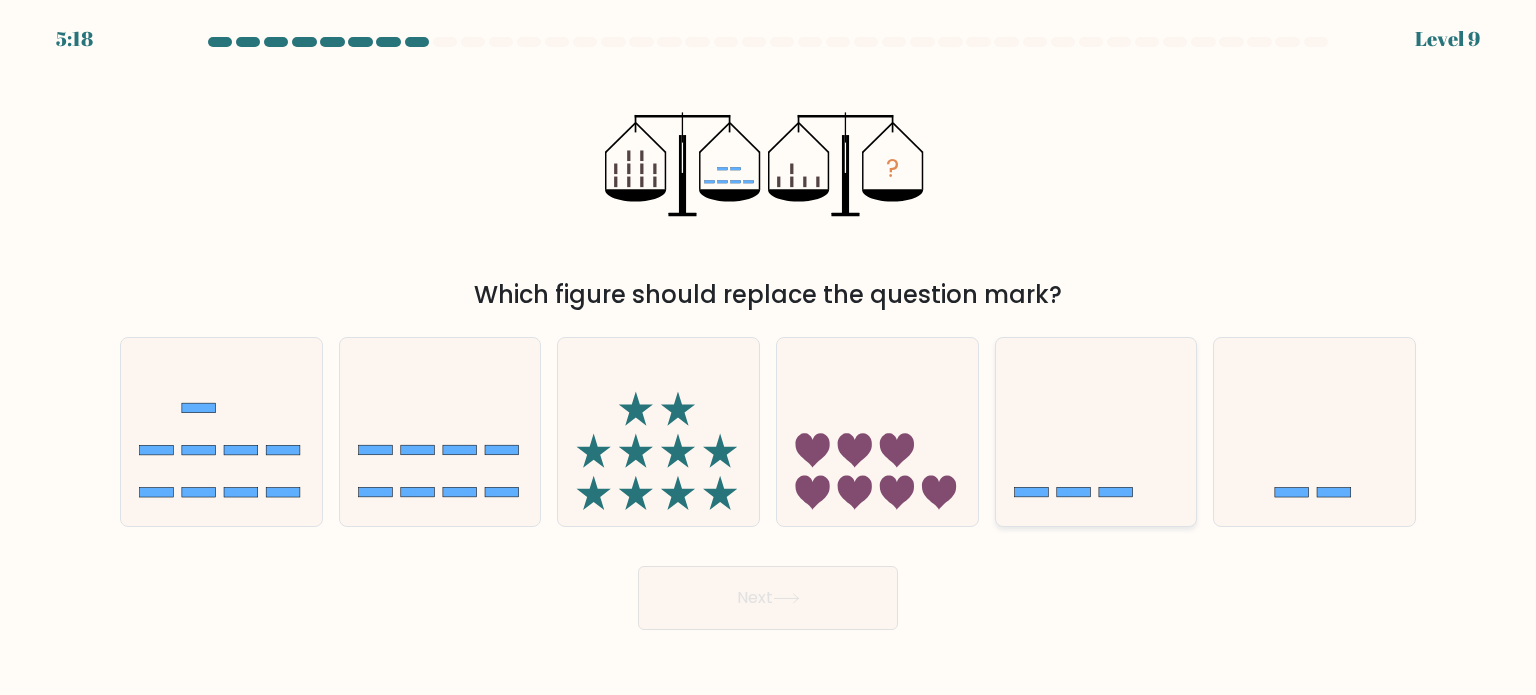 click 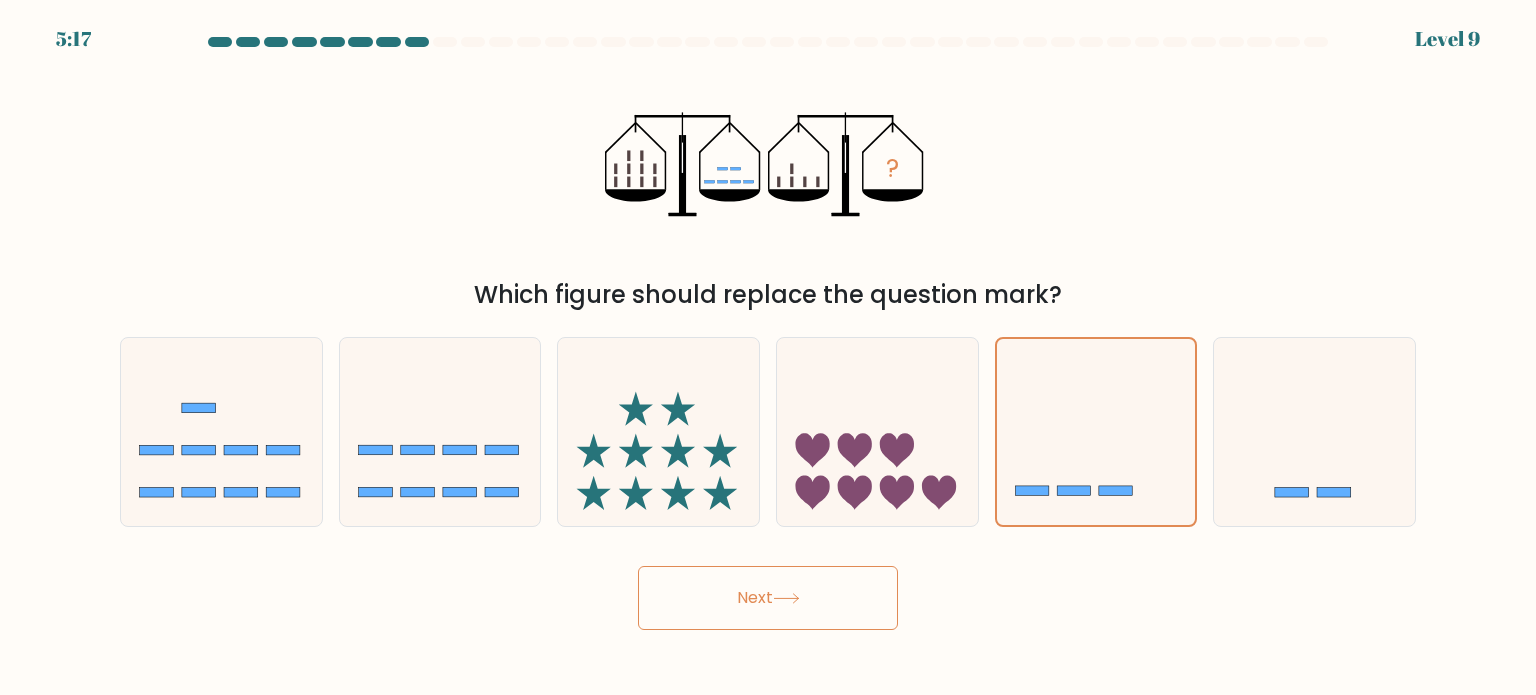 click on "Next" at bounding box center (768, 598) 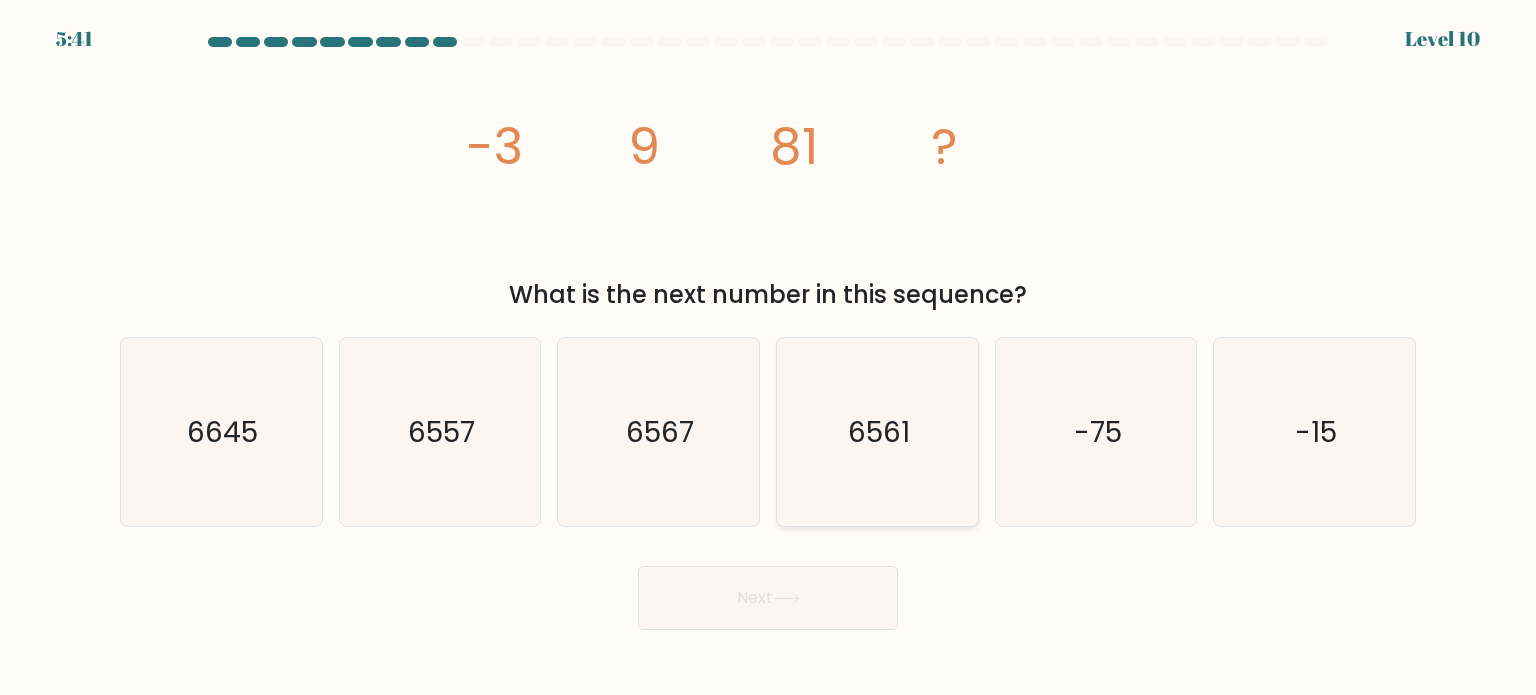 click on "6561" 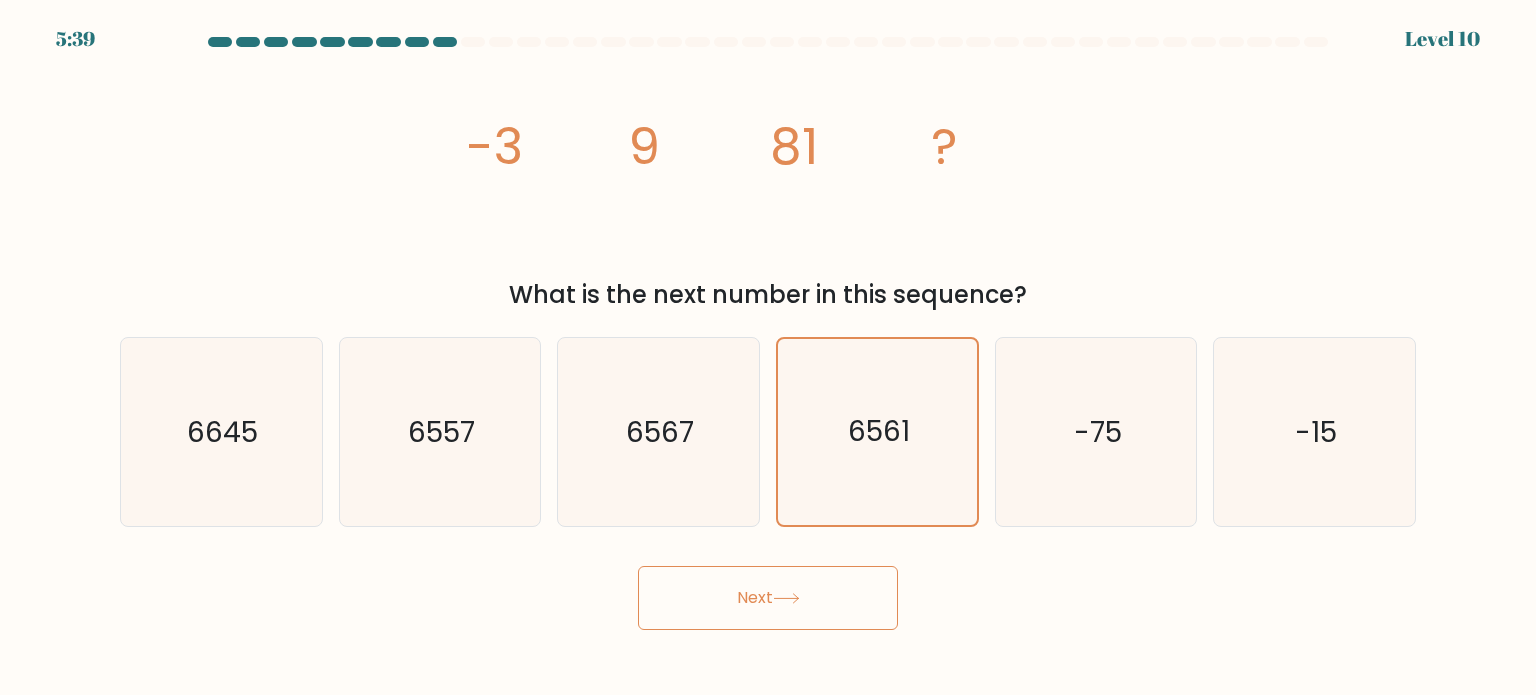 click on "Next" at bounding box center [768, 598] 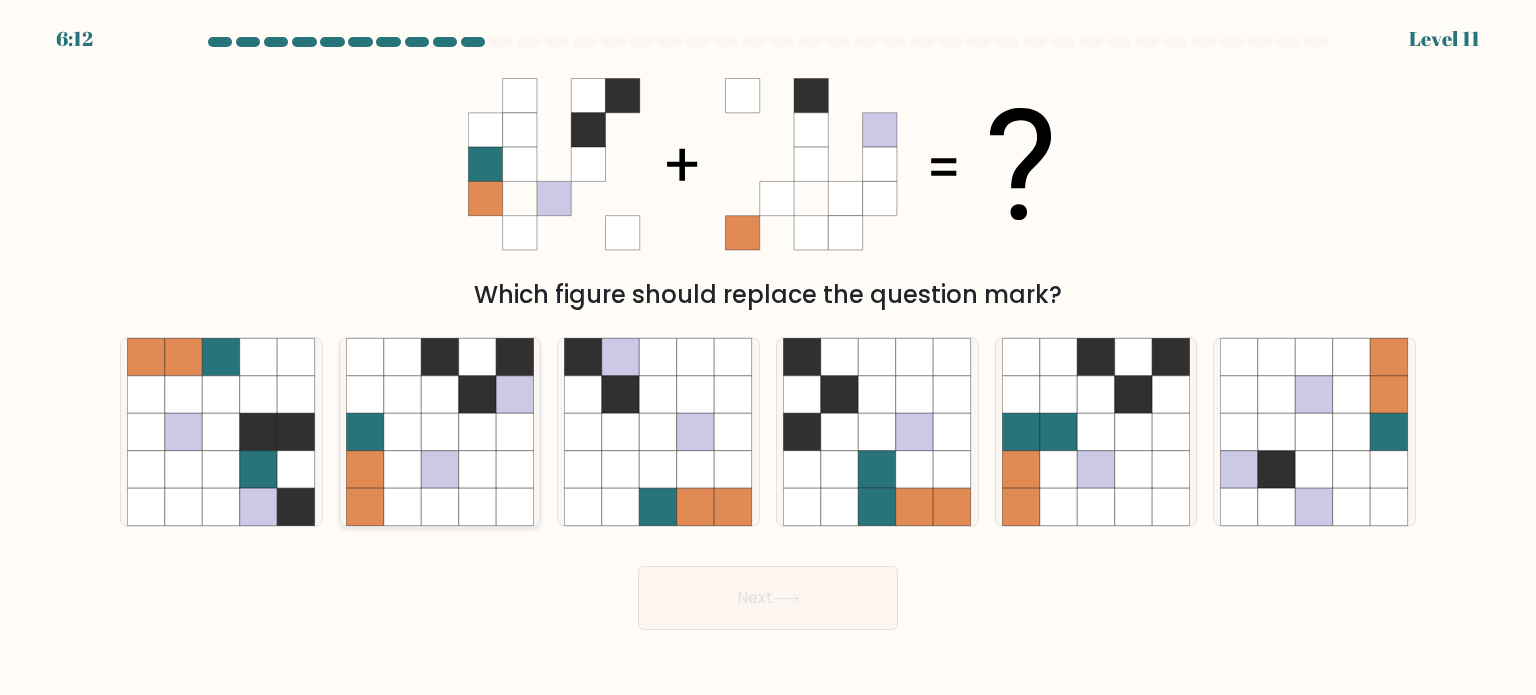 click 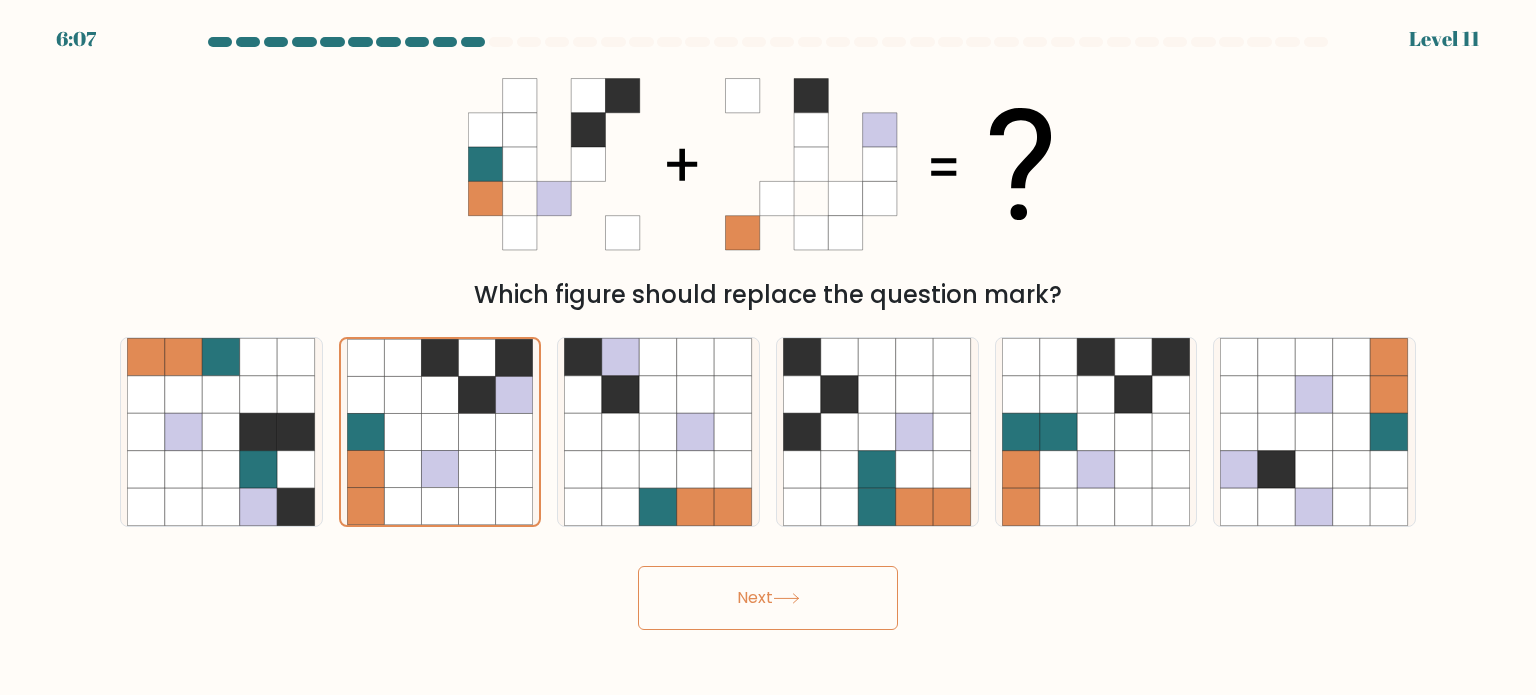 click on "Next" at bounding box center (768, 598) 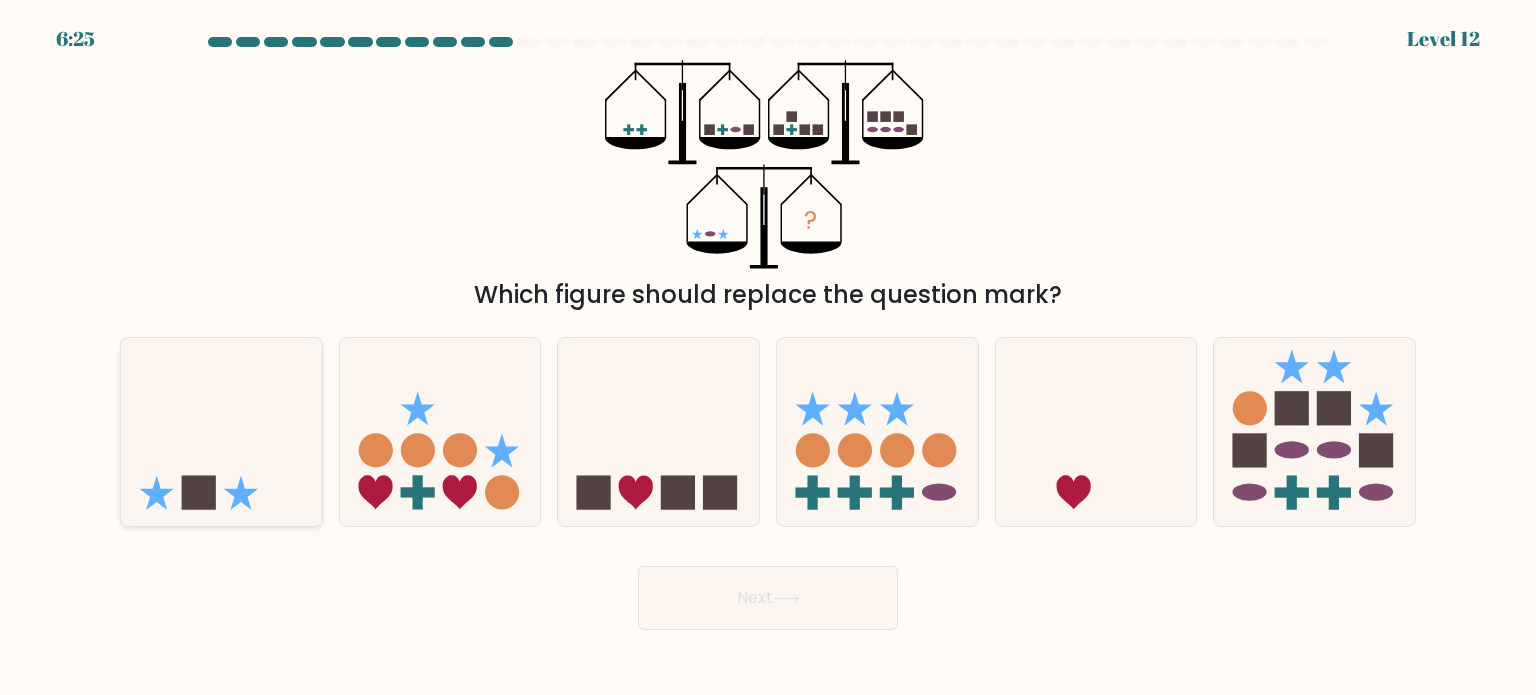 click 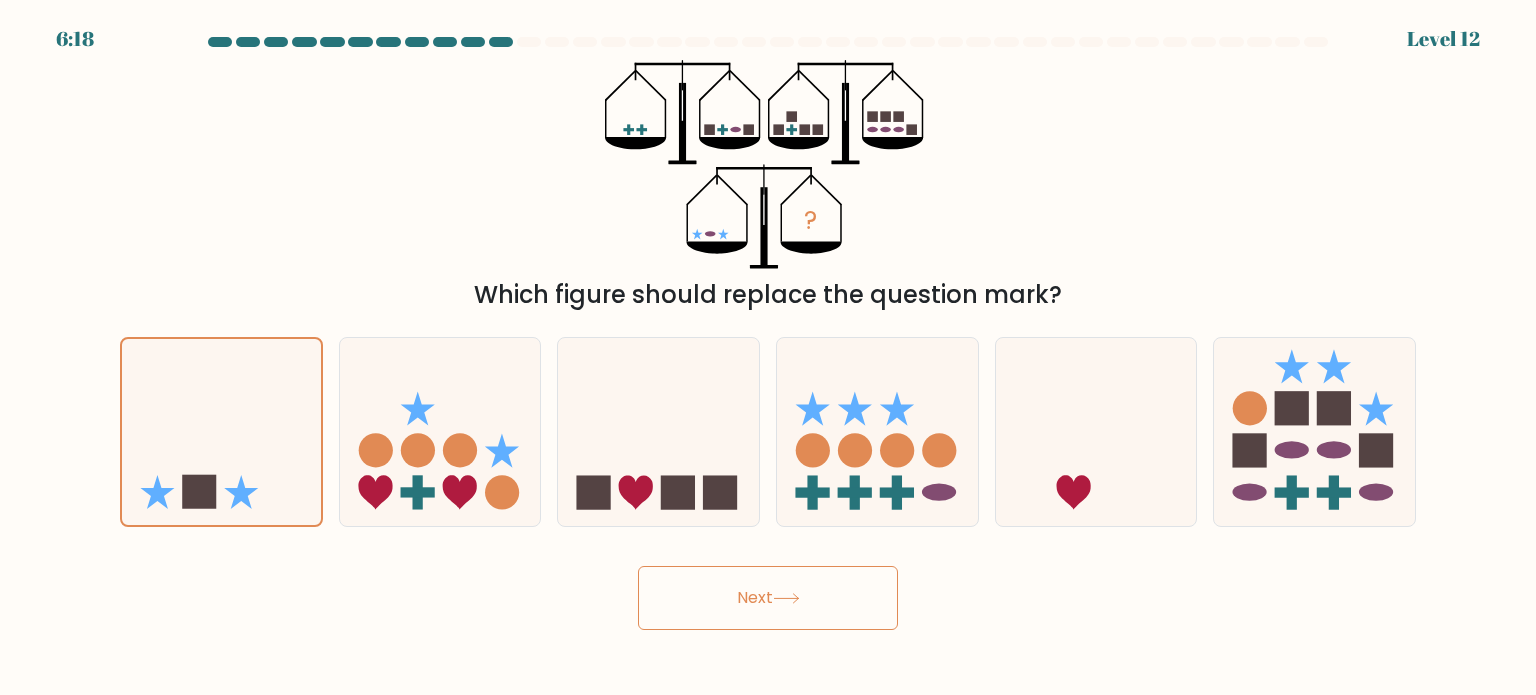 click on "Next" at bounding box center (768, 598) 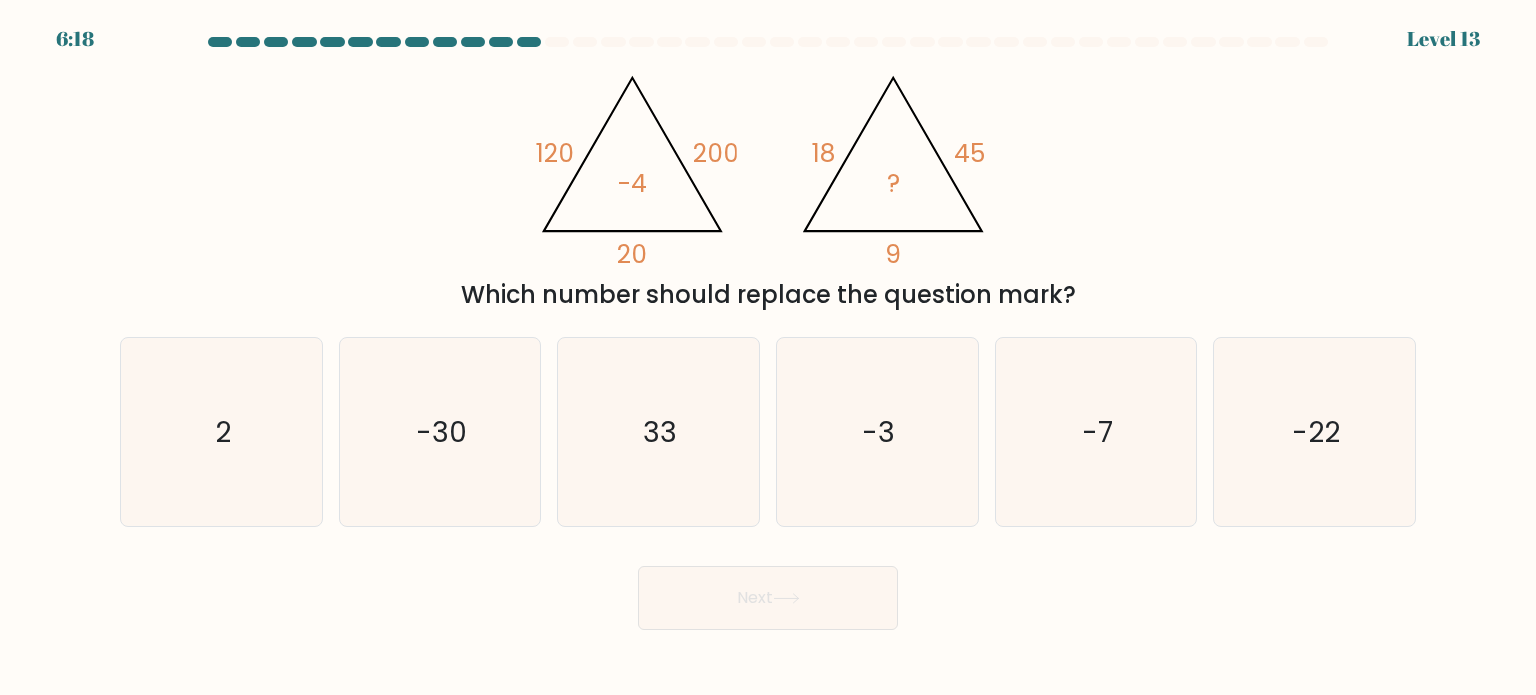 click on "@import url('https://fonts.googleapis.com/css?family=Abril+Fatface:400,100,100italic,300,300italic,400italic,500,500italic,700,700italic,900,900italic');                        [NUMBER]       [NUMBER]       [NUMBER]       -4                                       @import url('https://fonts.googleapis.com/css?family=Abril+Fatface:400,100,100italic,300,300italic,400italic,500,500italic,700,700italic,900,900italic');                        [NUMBER]       [NUMBER]       [NUMBER]       ?" 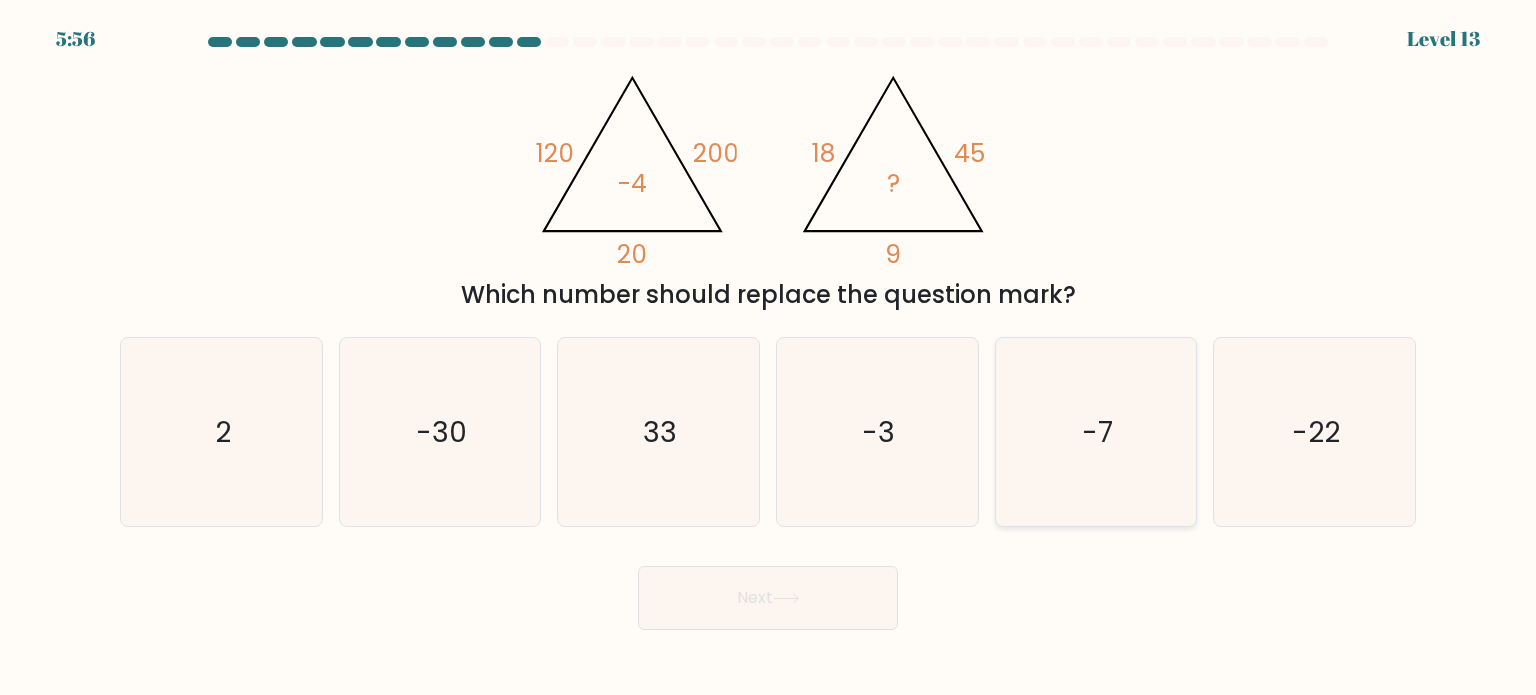 click on "-7" 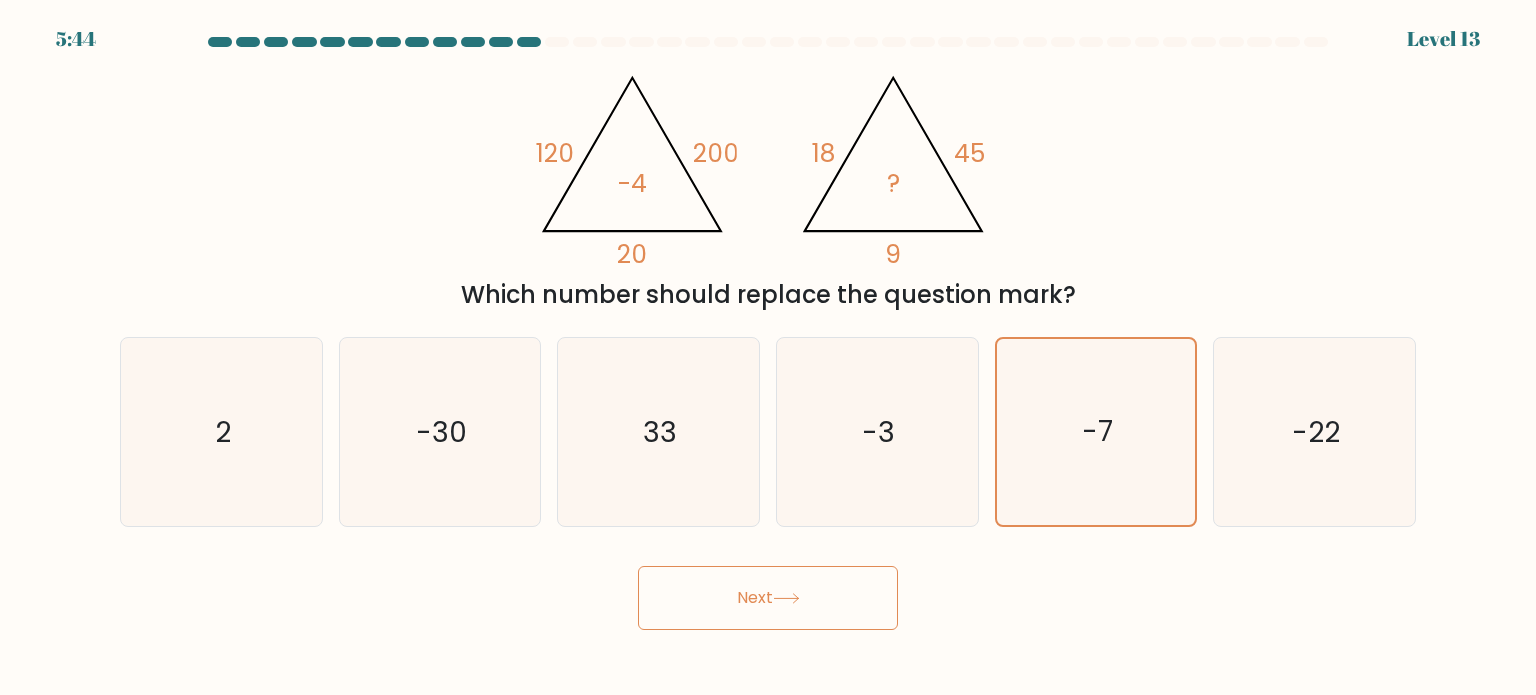click 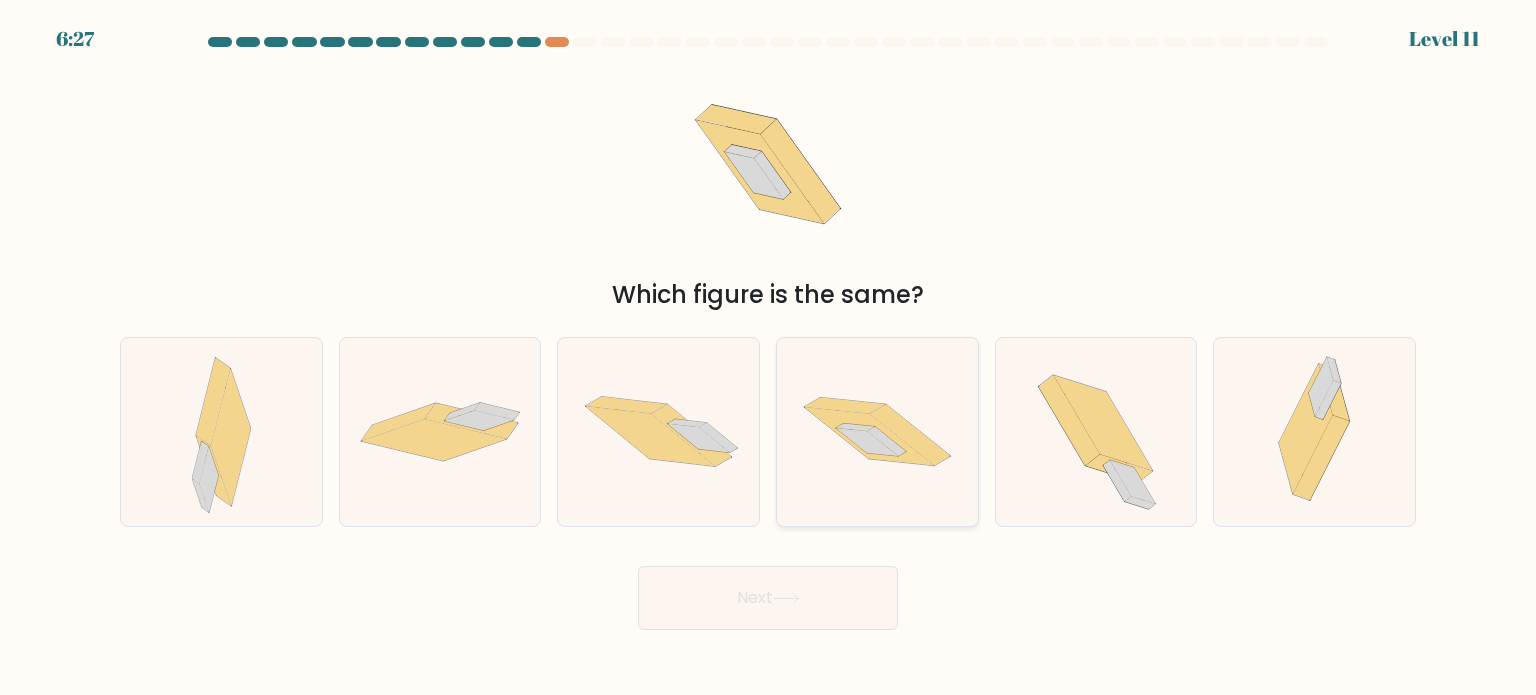 click 